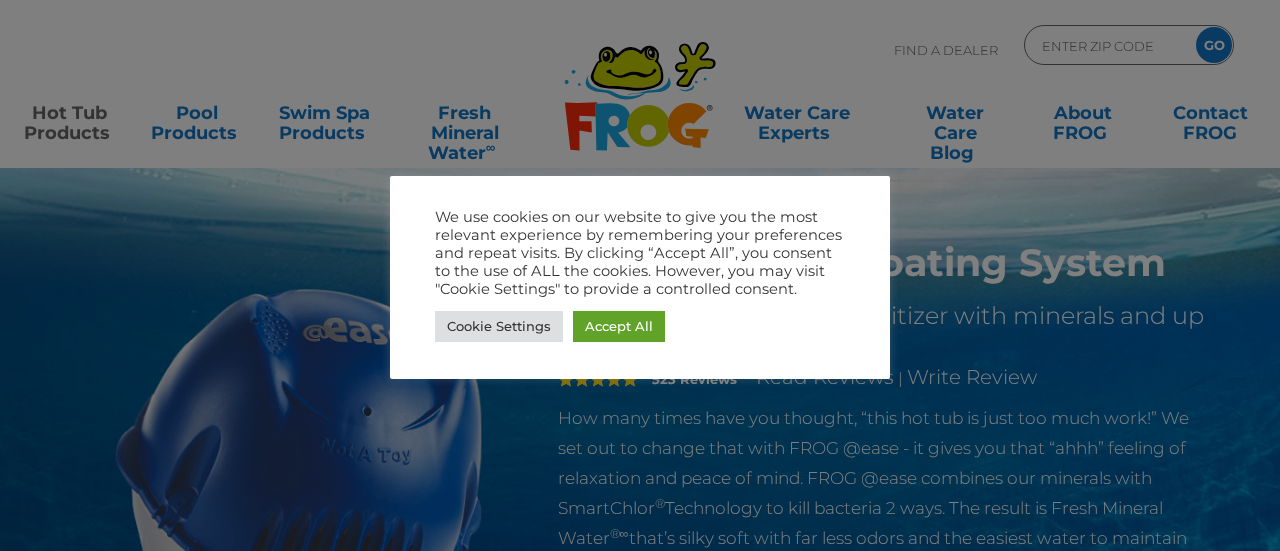 scroll, scrollTop: 0, scrollLeft: 0, axis: both 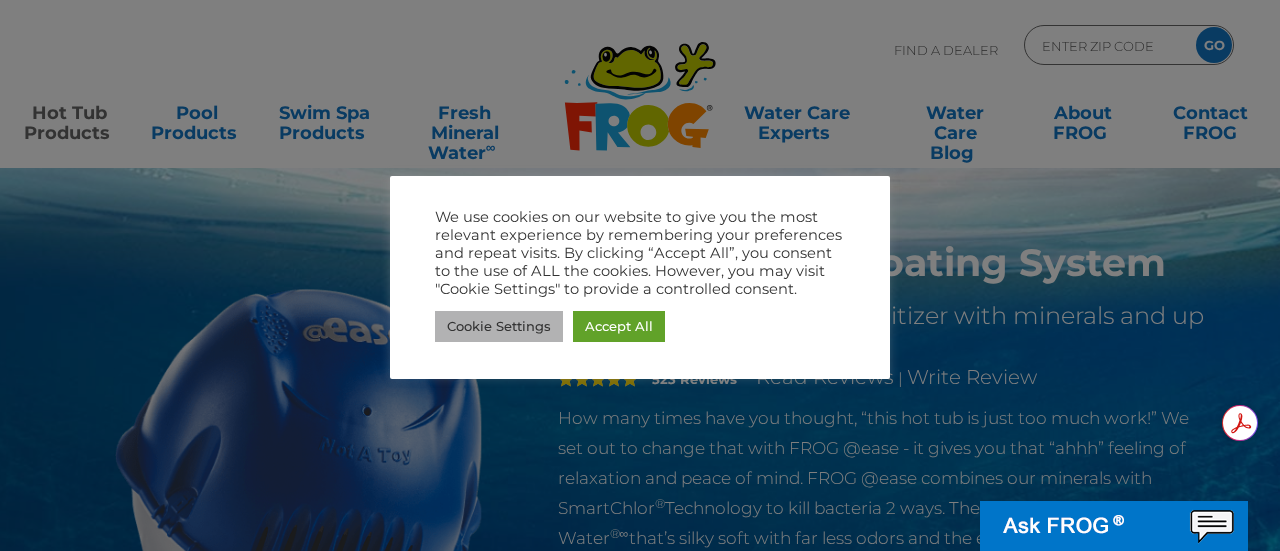 click on "Cookie Settings" at bounding box center (499, 326) 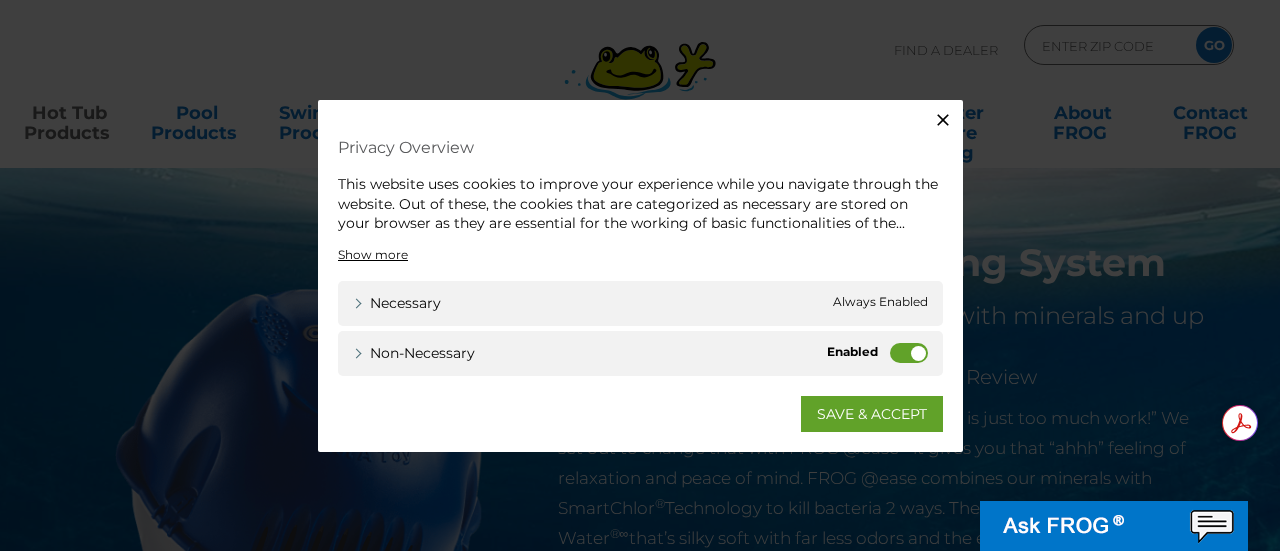 click on "Non-necessary" at bounding box center [909, 352] 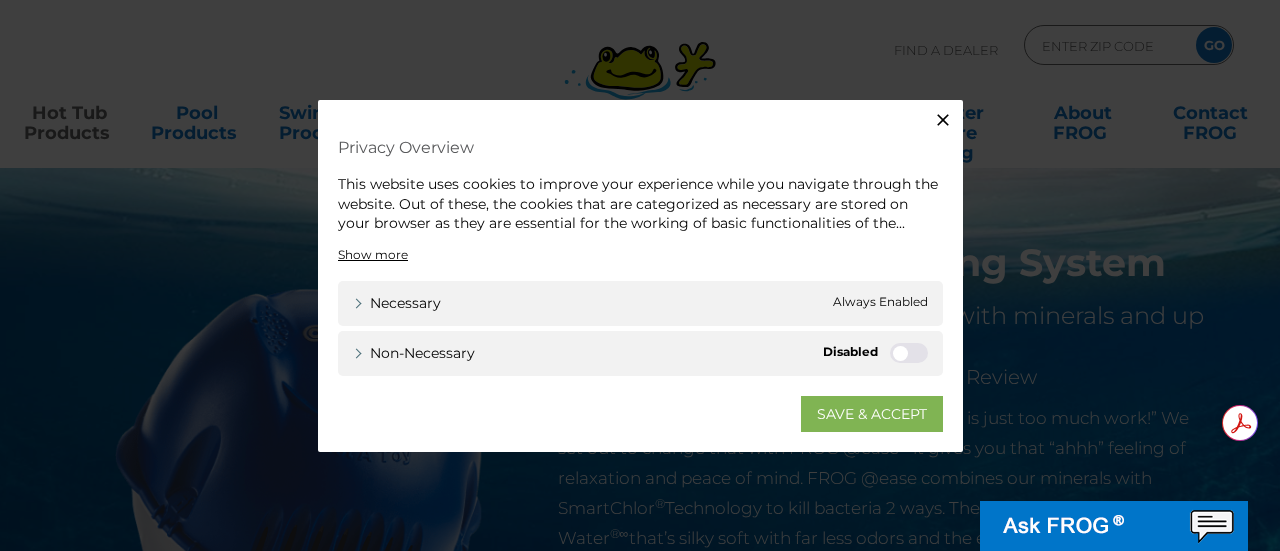 click on "SAVE & ACCEPT" at bounding box center [872, 413] 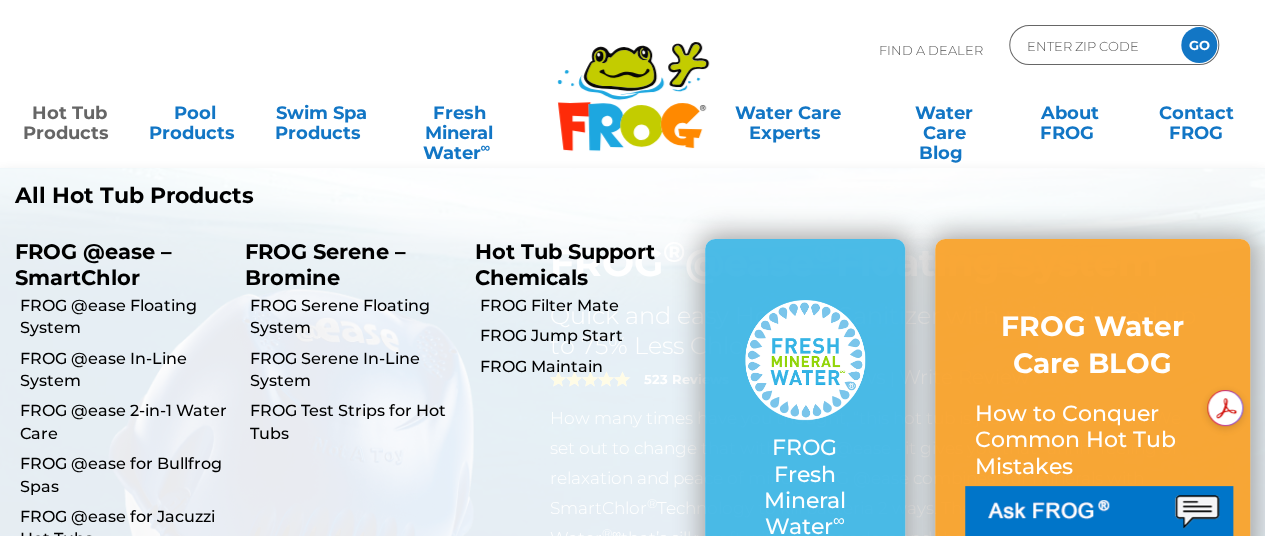click on "Hot Tub  Products" at bounding box center [69, 113] 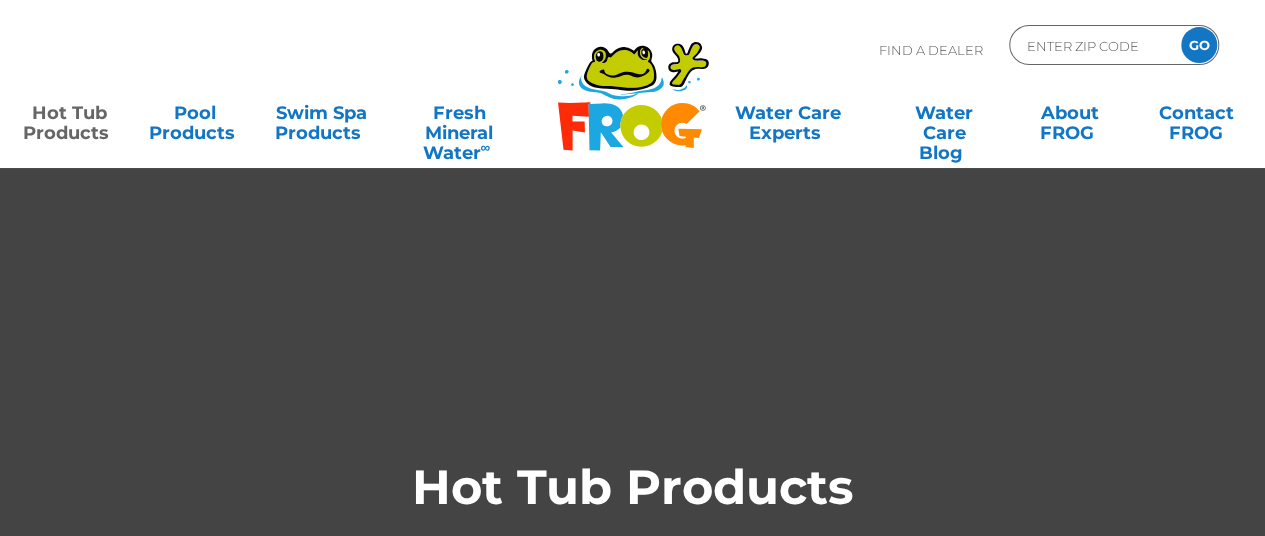 scroll, scrollTop: 0, scrollLeft: 0, axis: both 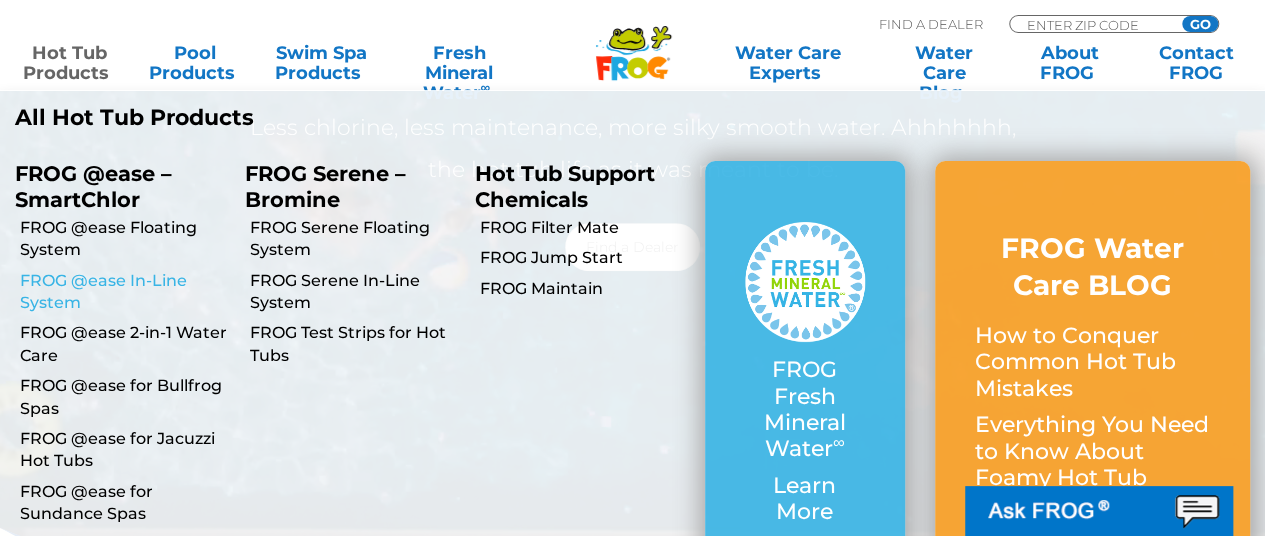 click on "FROG @ease In-Line System" at bounding box center (125, 292) 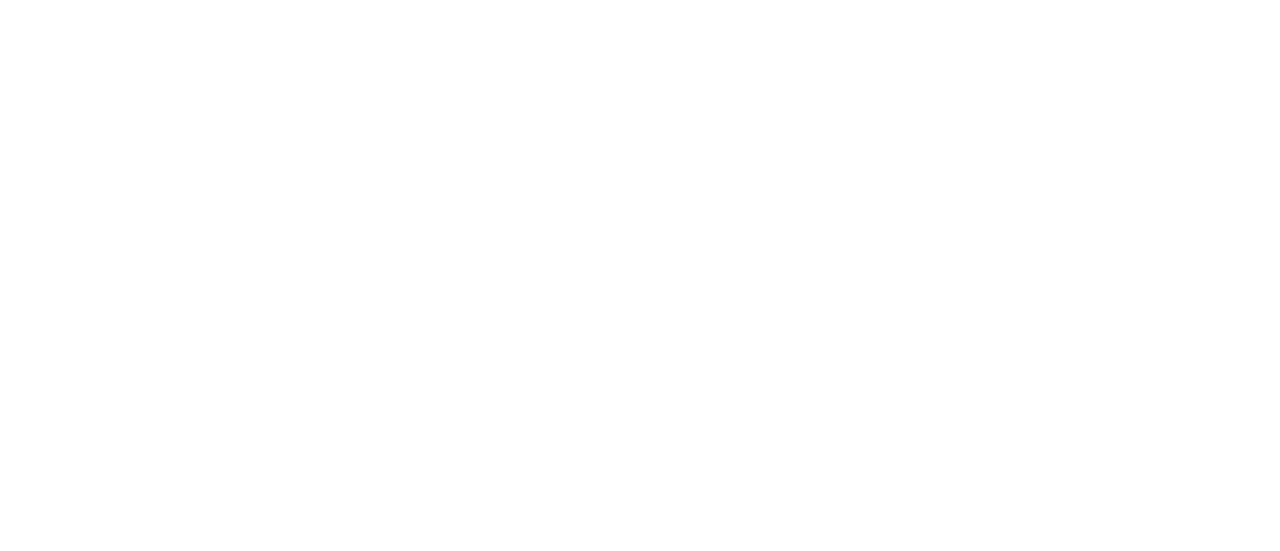 scroll, scrollTop: 0, scrollLeft: 0, axis: both 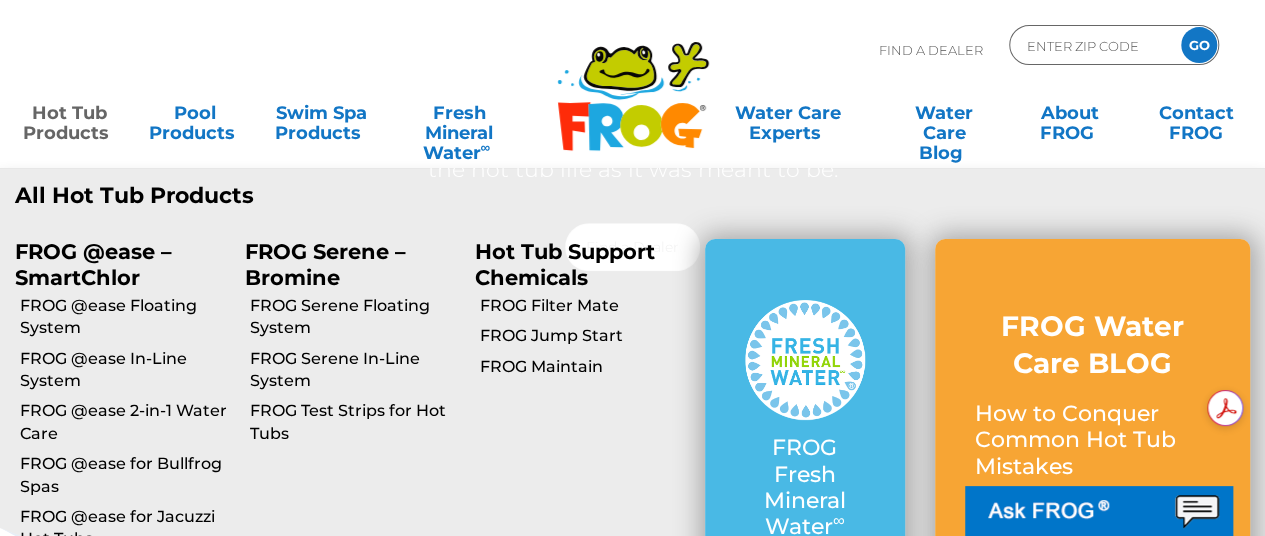 click on "FROG @ease – SmartChlor" at bounding box center [115, 264] 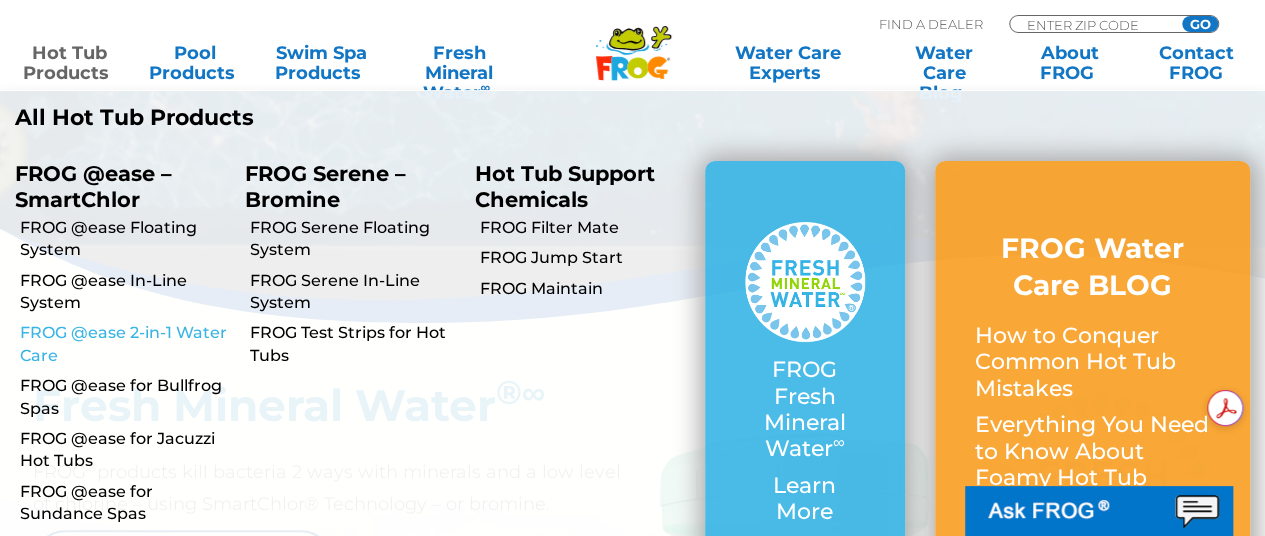 scroll, scrollTop: 796, scrollLeft: 0, axis: vertical 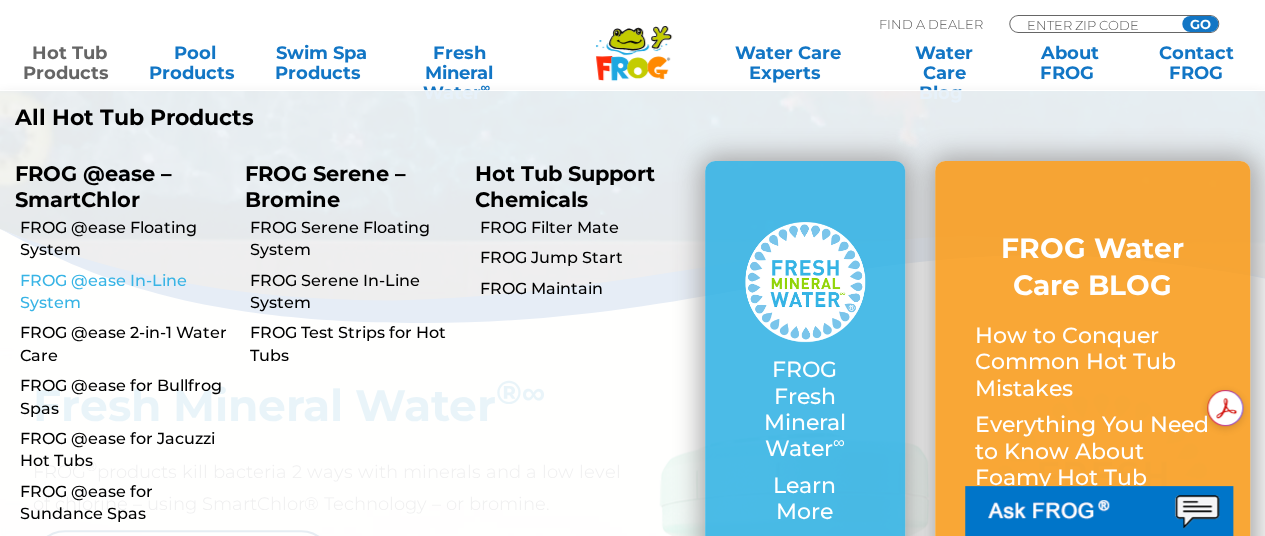 click on "FROG @ease In-Line System" at bounding box center (125, 292) 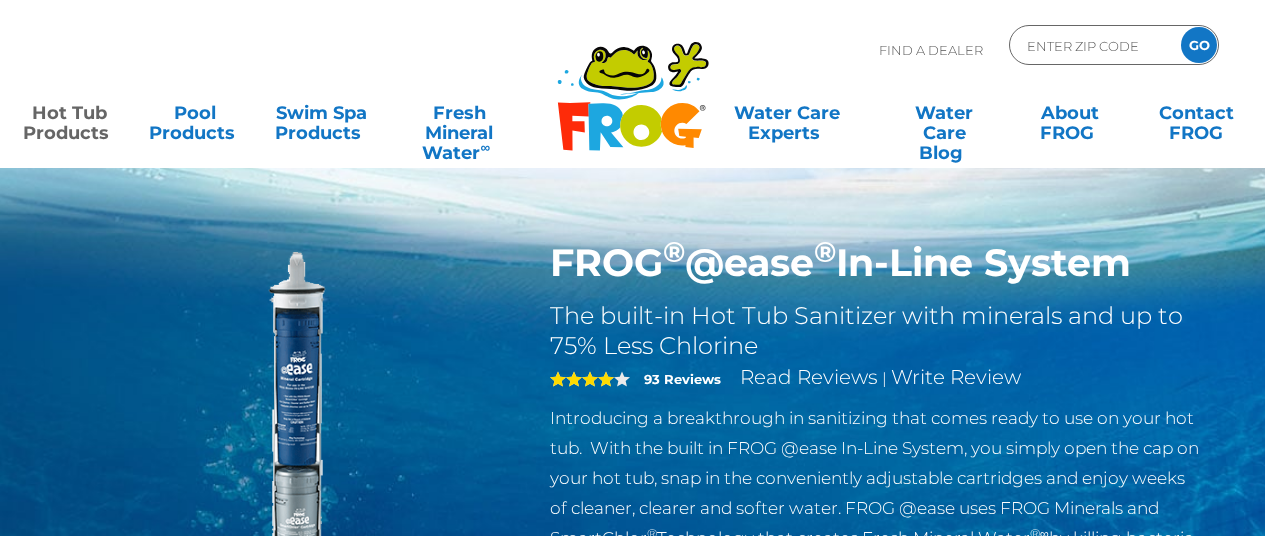 scroll, scrollTop: 0, scrollLeft: 0, axis: both 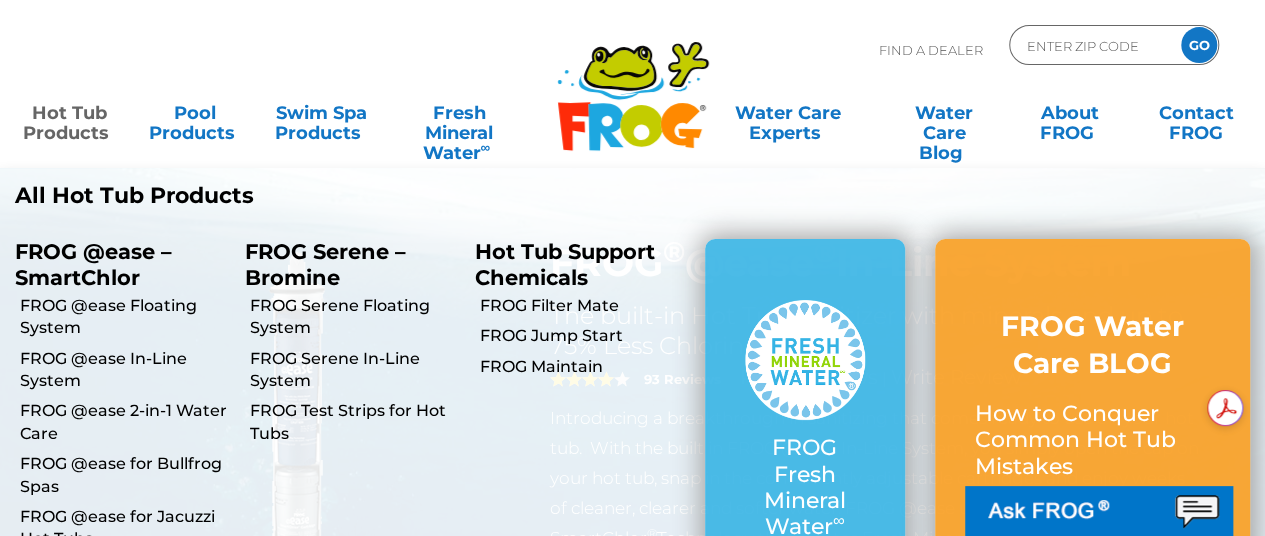 click on "Hot Tub  Products" at bounding box center [69, 113] 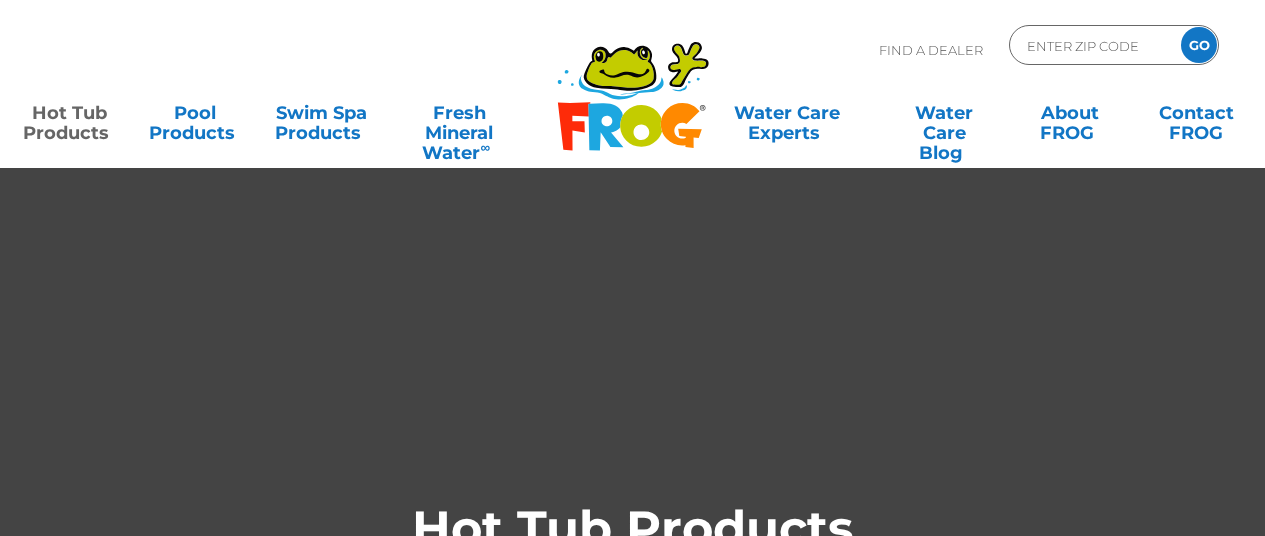 scroll, scrollTop: 0, scrollLeft: 0, axis: both 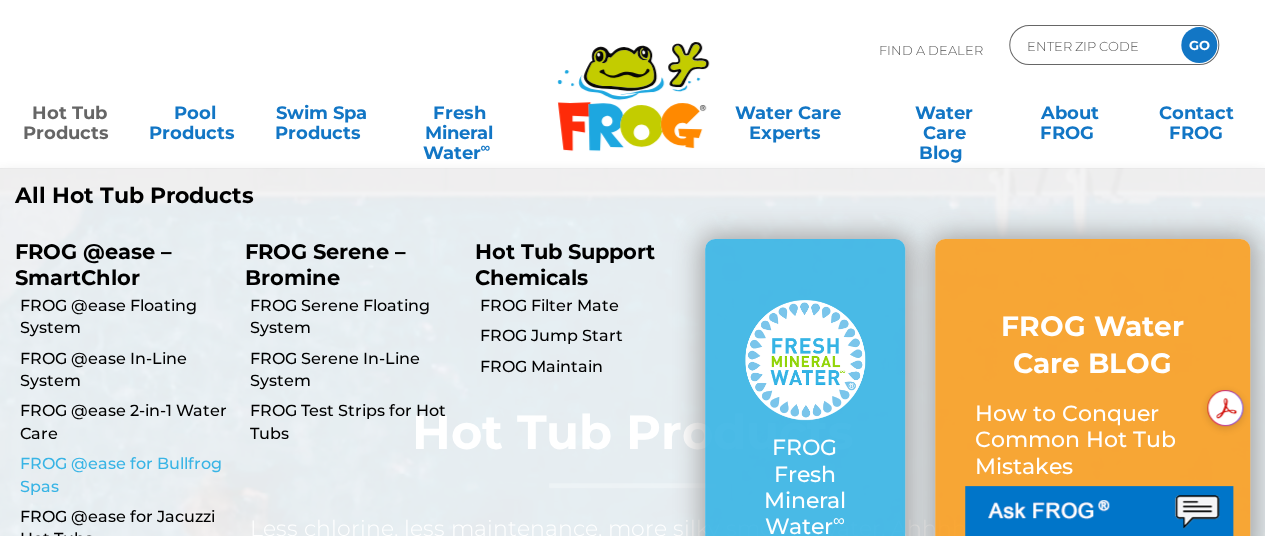 click on "FROG @ease for Bullfrog Spas" at bounding box center [125, 475] 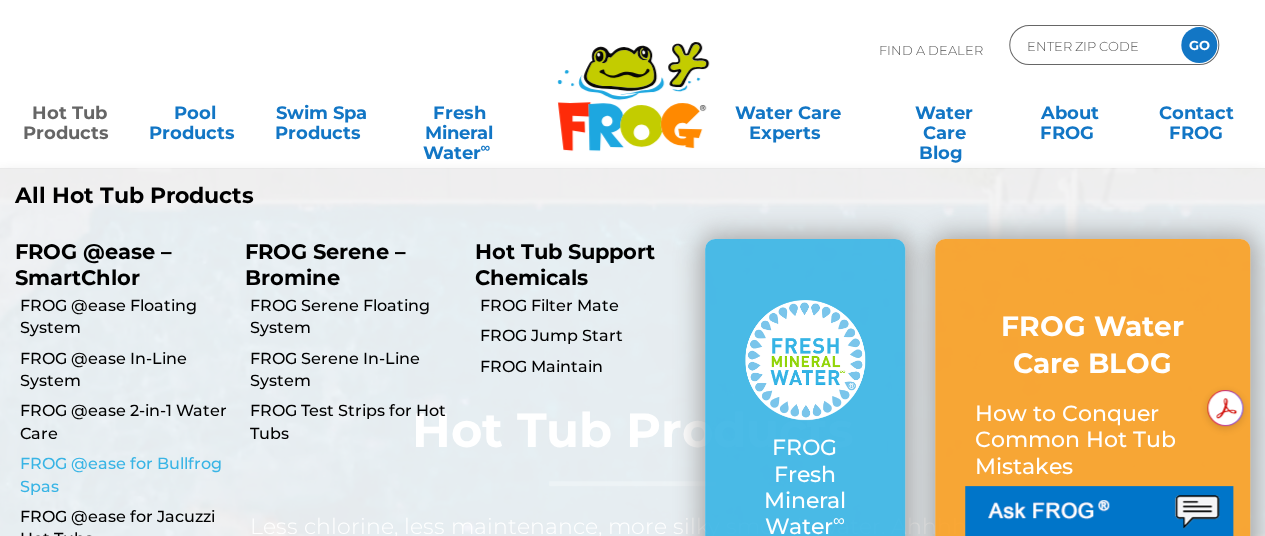 scroll, scrollTop: 99, scrollLeft: 0, axis: vertical 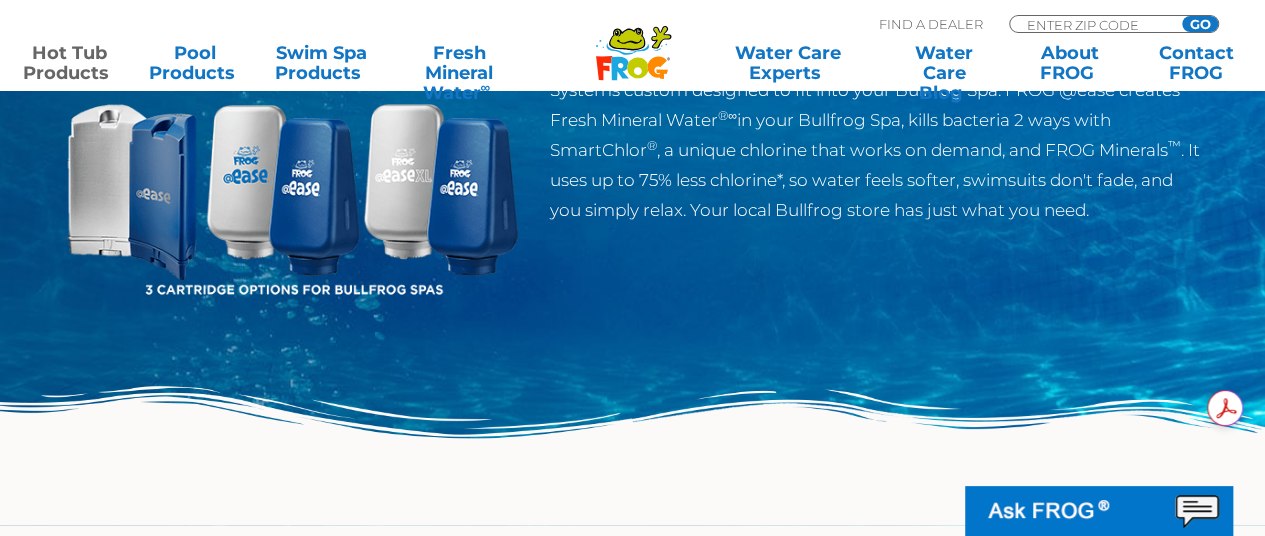 click at bounding box center [632, 455] 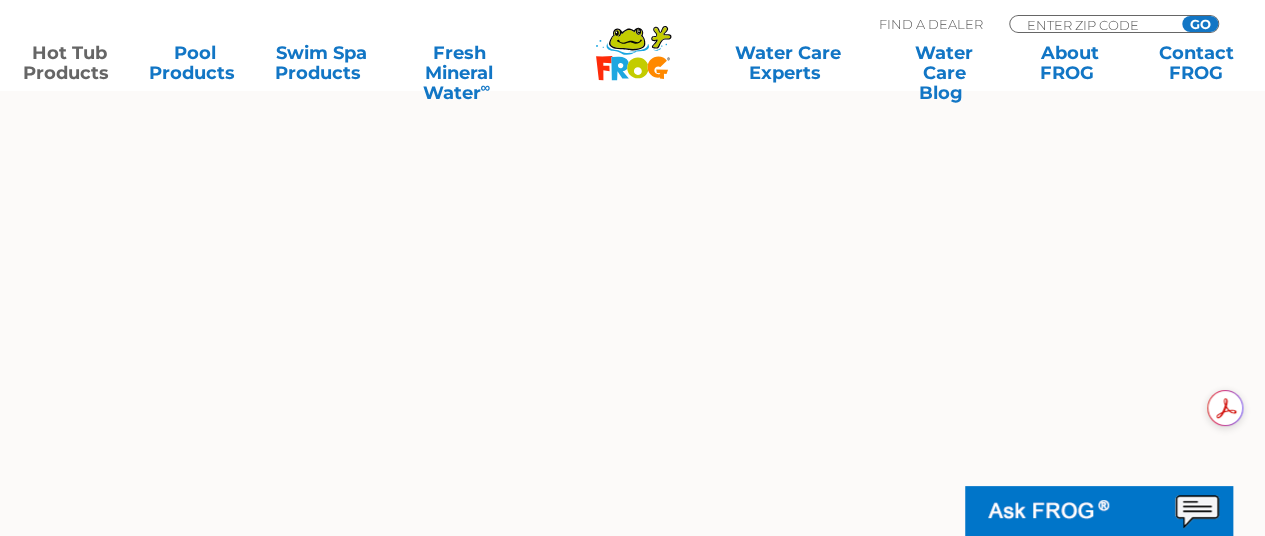 scroll, scrollTop: 1576, scrollLeft: 0, axis: vertical 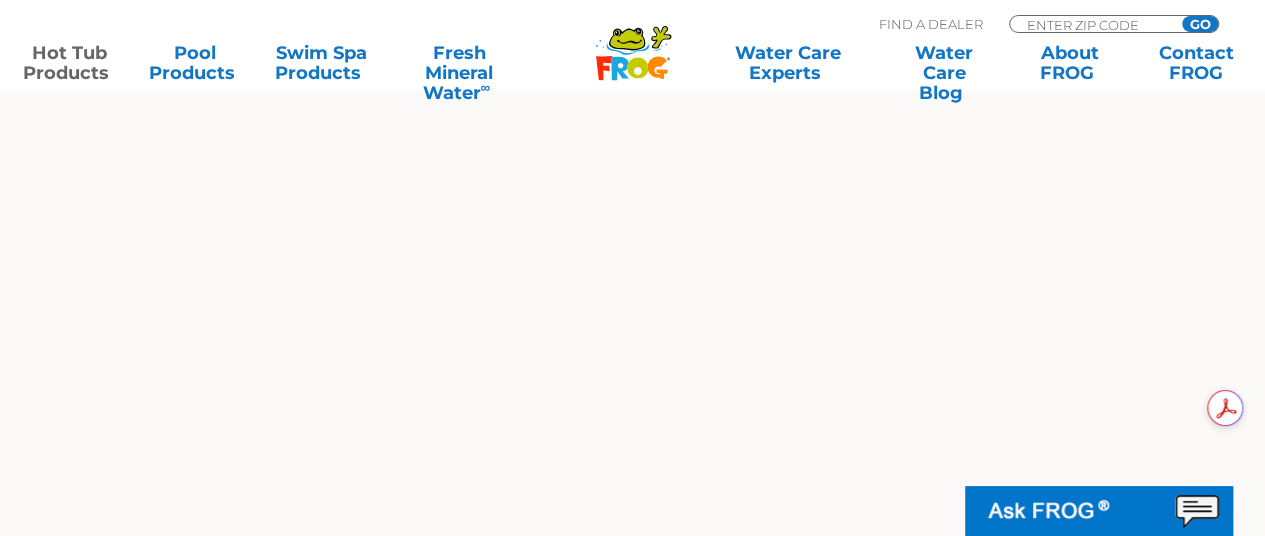 click at bounding box center [633, 265] 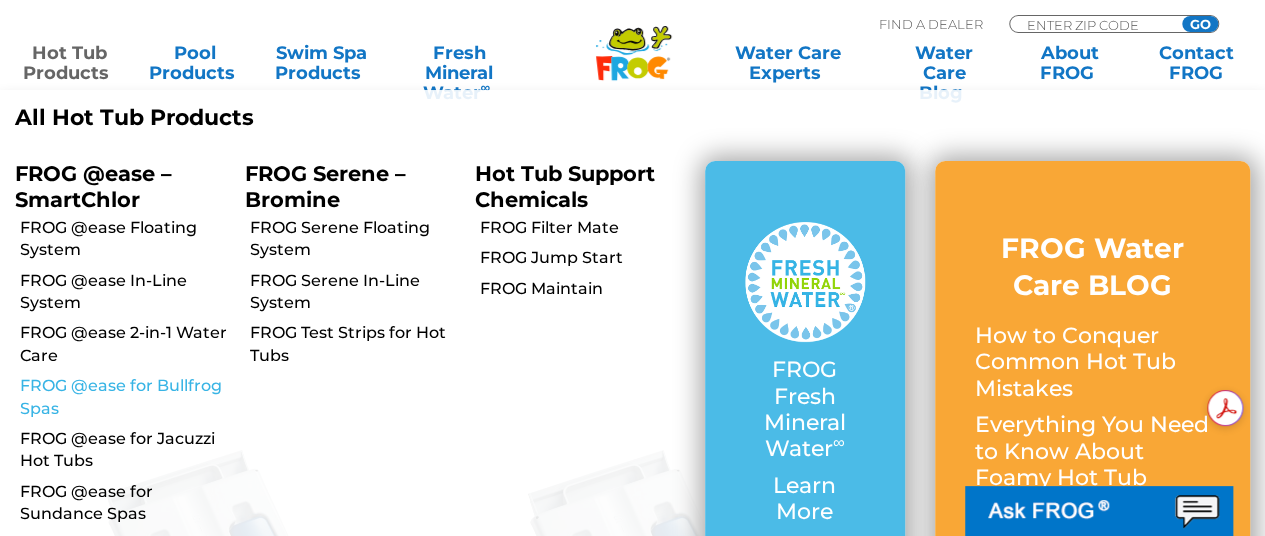 scroll, scrollTop: 1774, scrollLeft: 0, axis: vertical 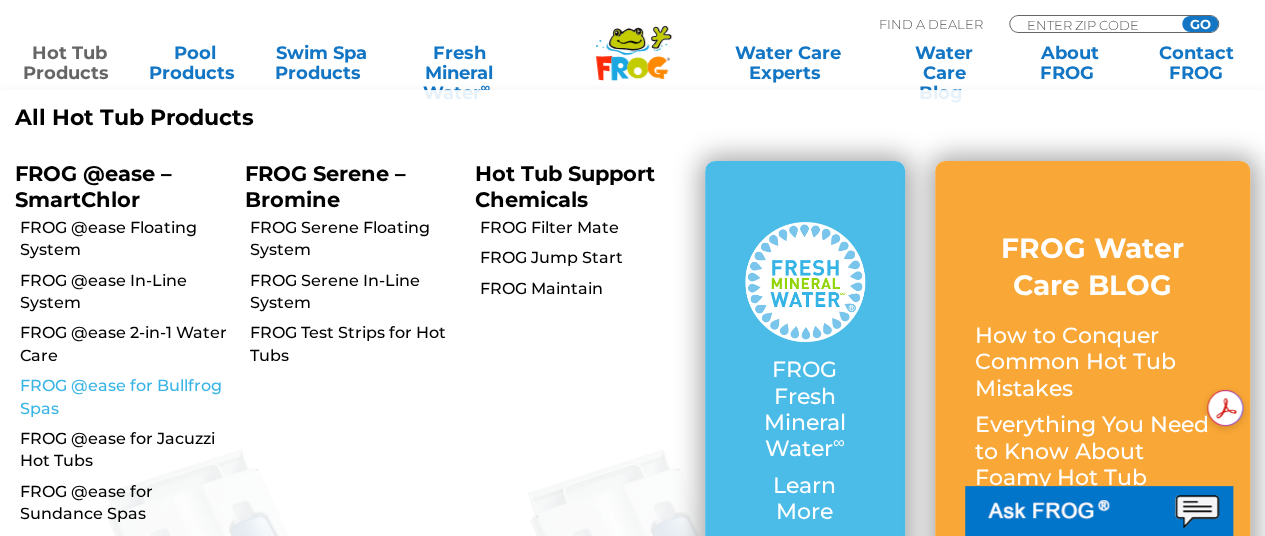 click on "FROG @ease for Bullfrog Spas" at bounding box center [125, 397] 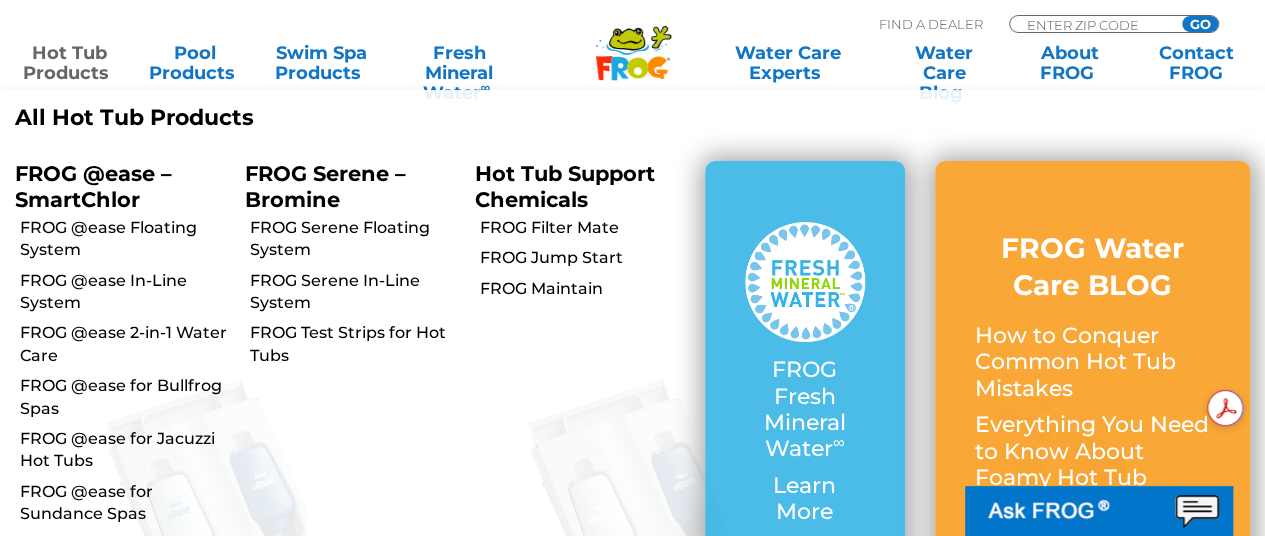 scroll, scrollTop: 1877, scrollLeft: 0, axis: vertical 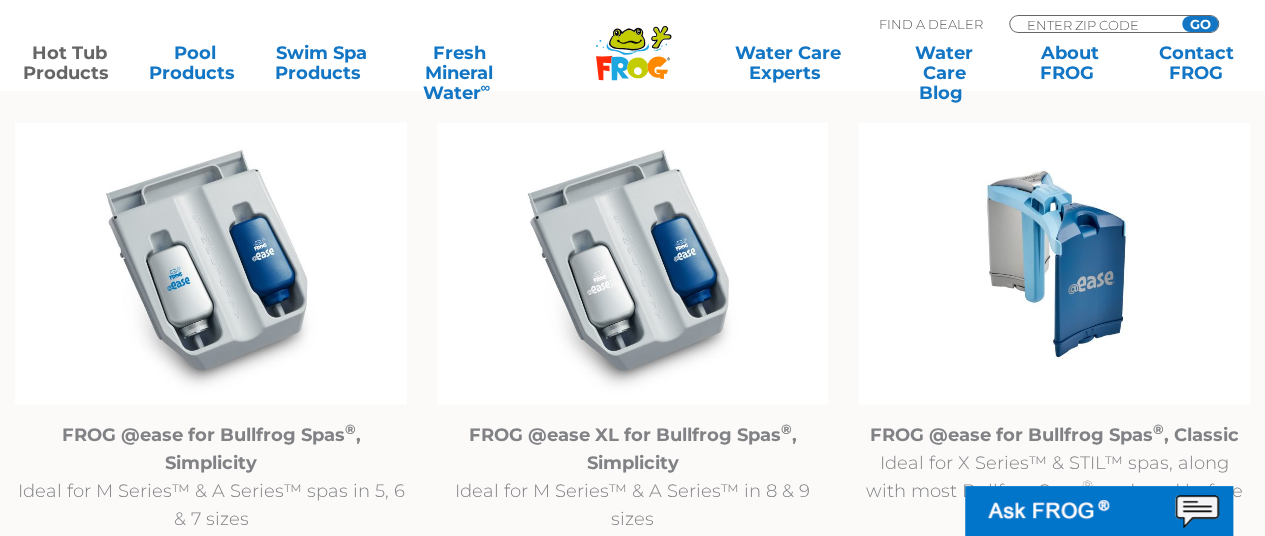 click at bounding box center (633, 264) 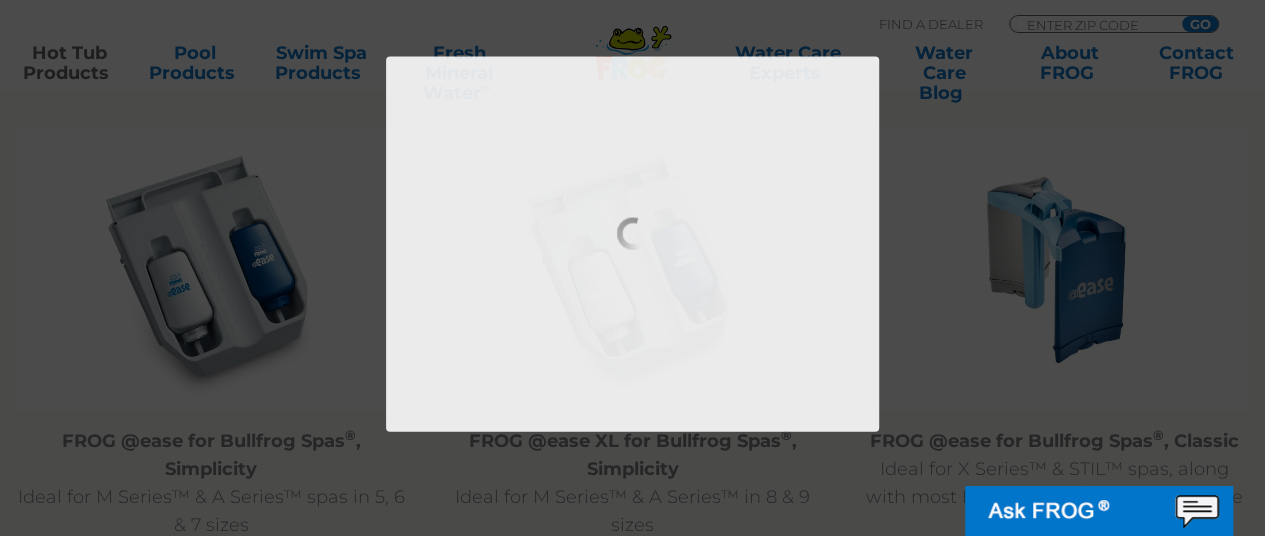 scroll, scrollTop: 2066, scrollLeft: 0, axis: vertical 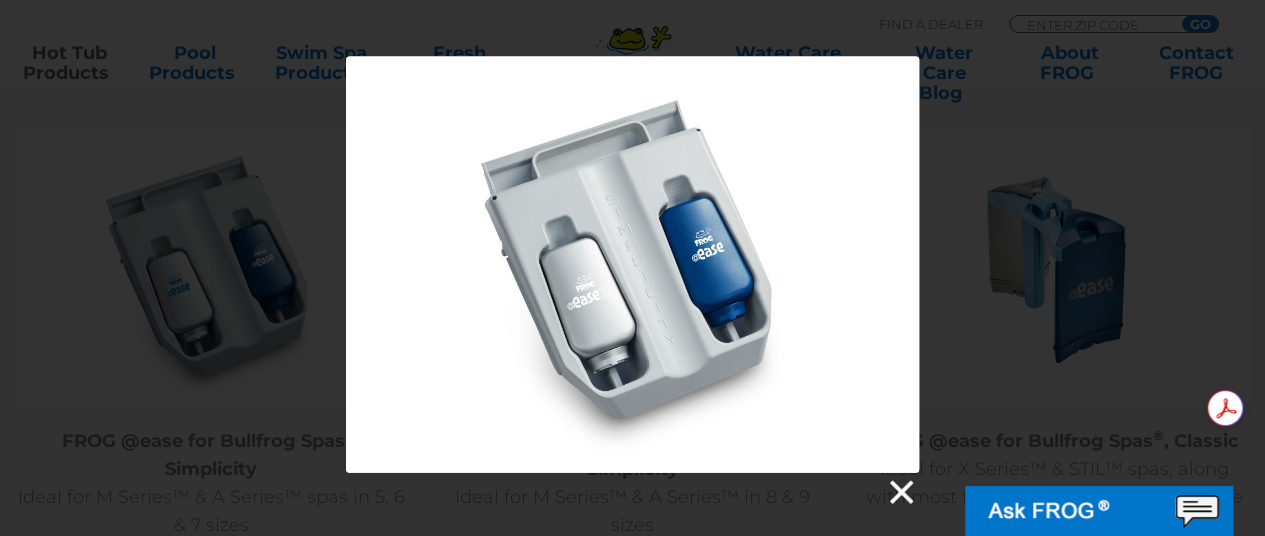 click at bounding box center (900, 493) 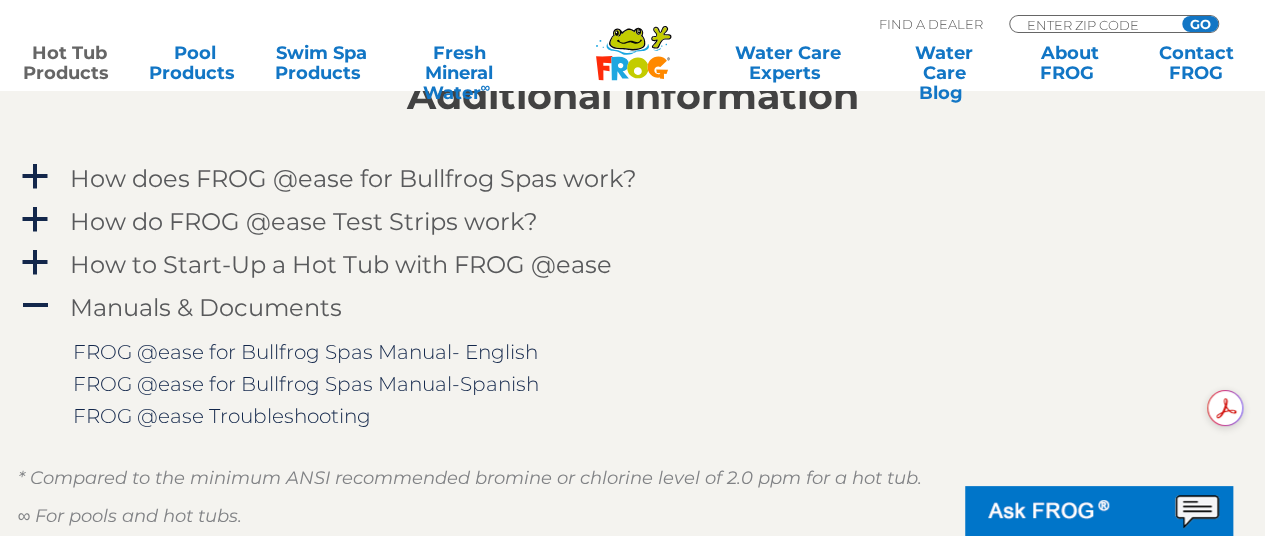 scroll, scrollTop: 2665, scrollLeft: 0, axis: vertical 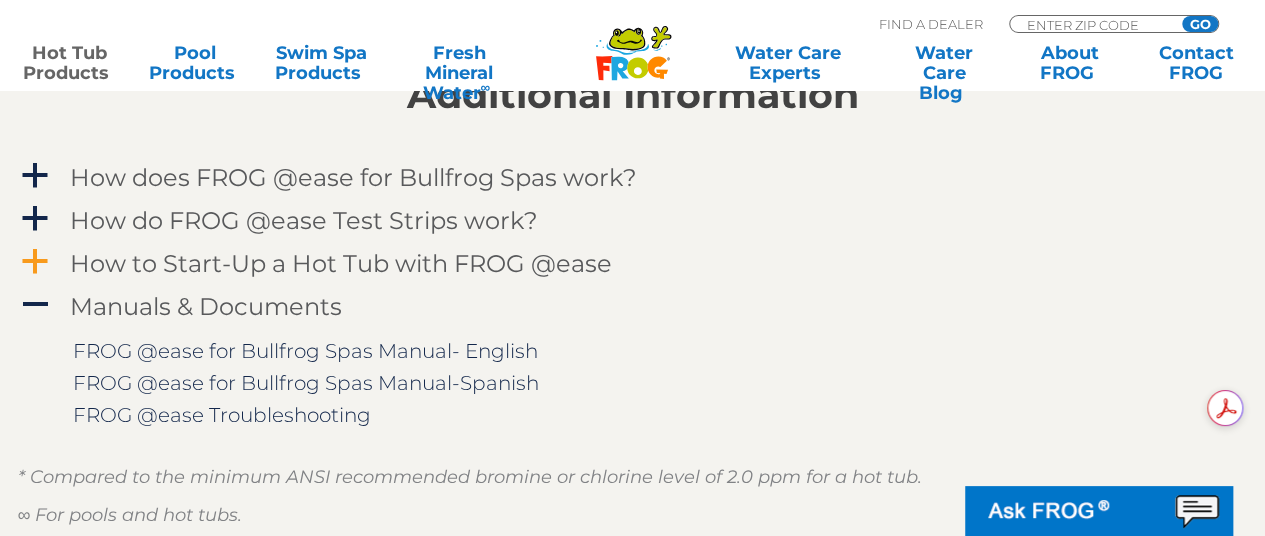 click on "a" at bounding box center (35, 262) 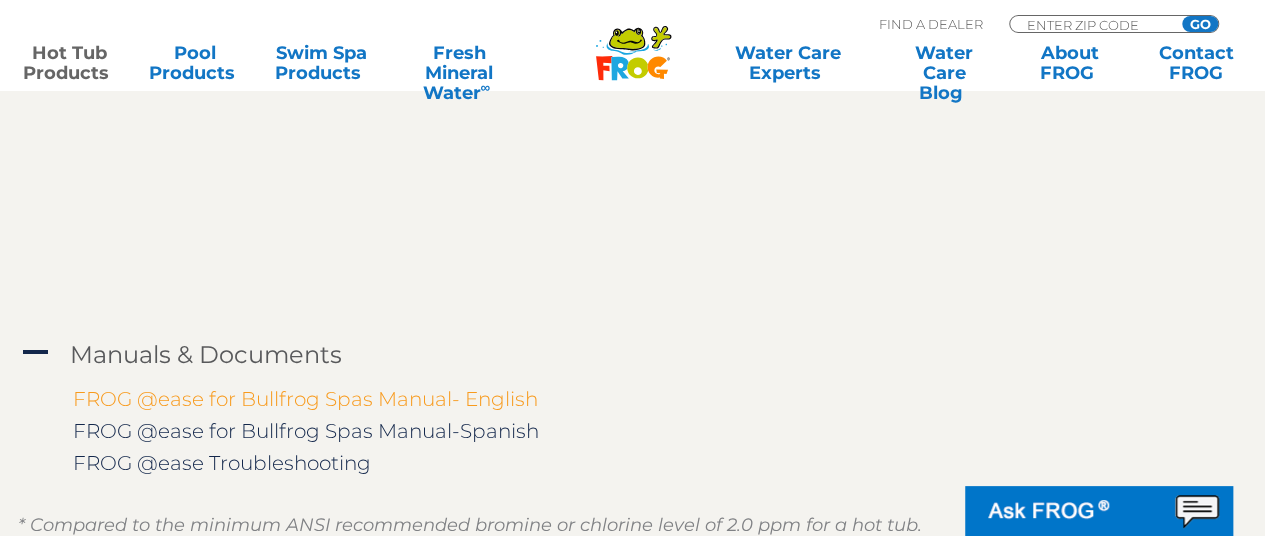 scroll, scrollTop: 2960, scrollLeft: 0, axis: vertical 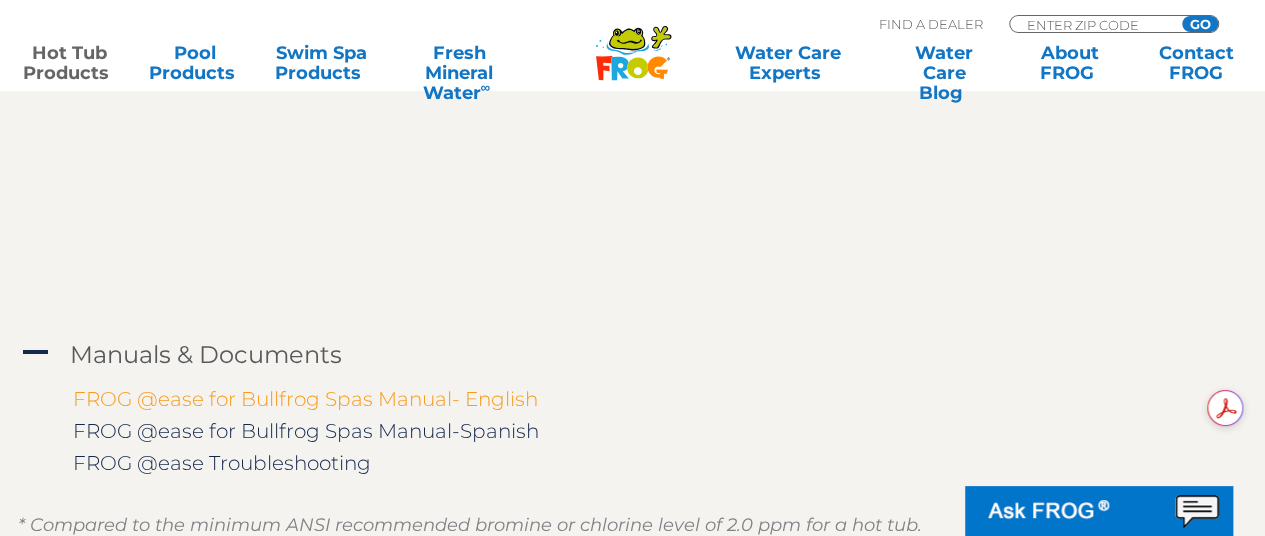 click on "FROG @ease for Bullfrog Spas Manual- English" at bounding box center [305, 399] 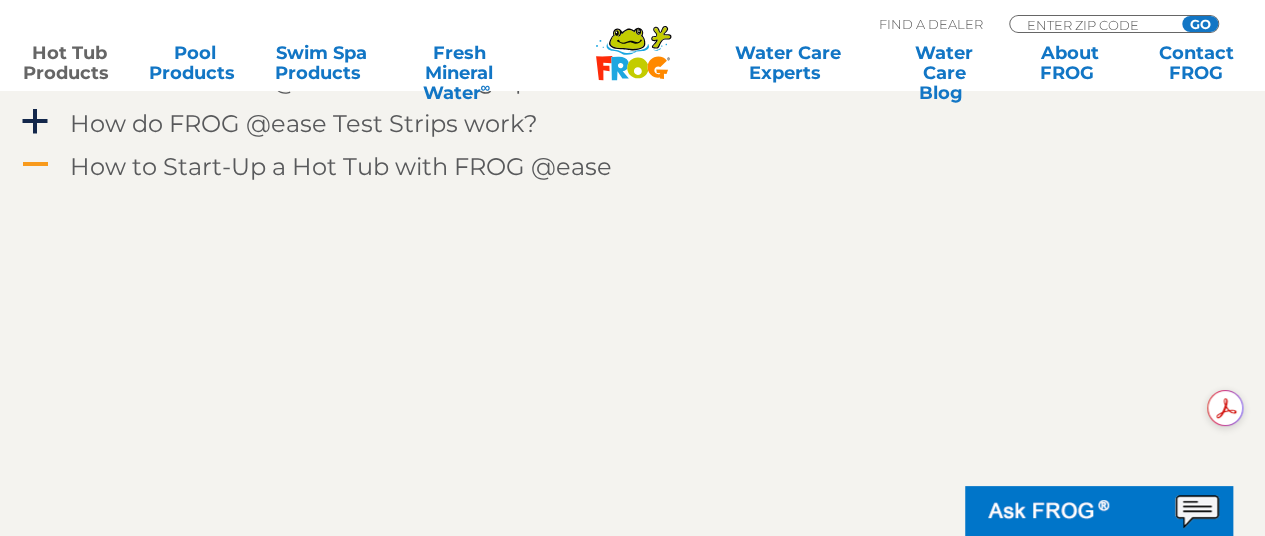 scroll, scrollTop: 2760, scrollLeft: 0, axis: vertical 